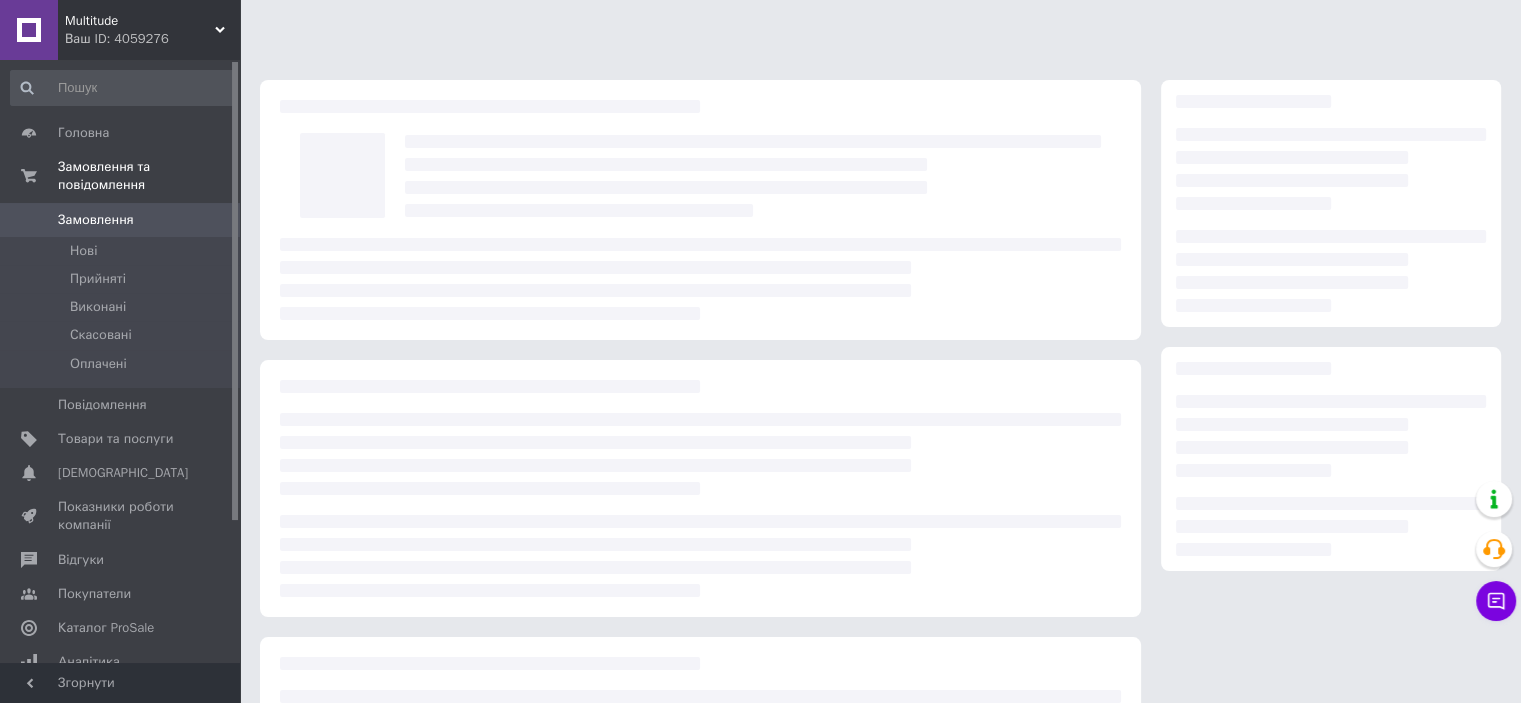 scroll, scrollTop: 211, scrollLeft: 0, axis: vertical 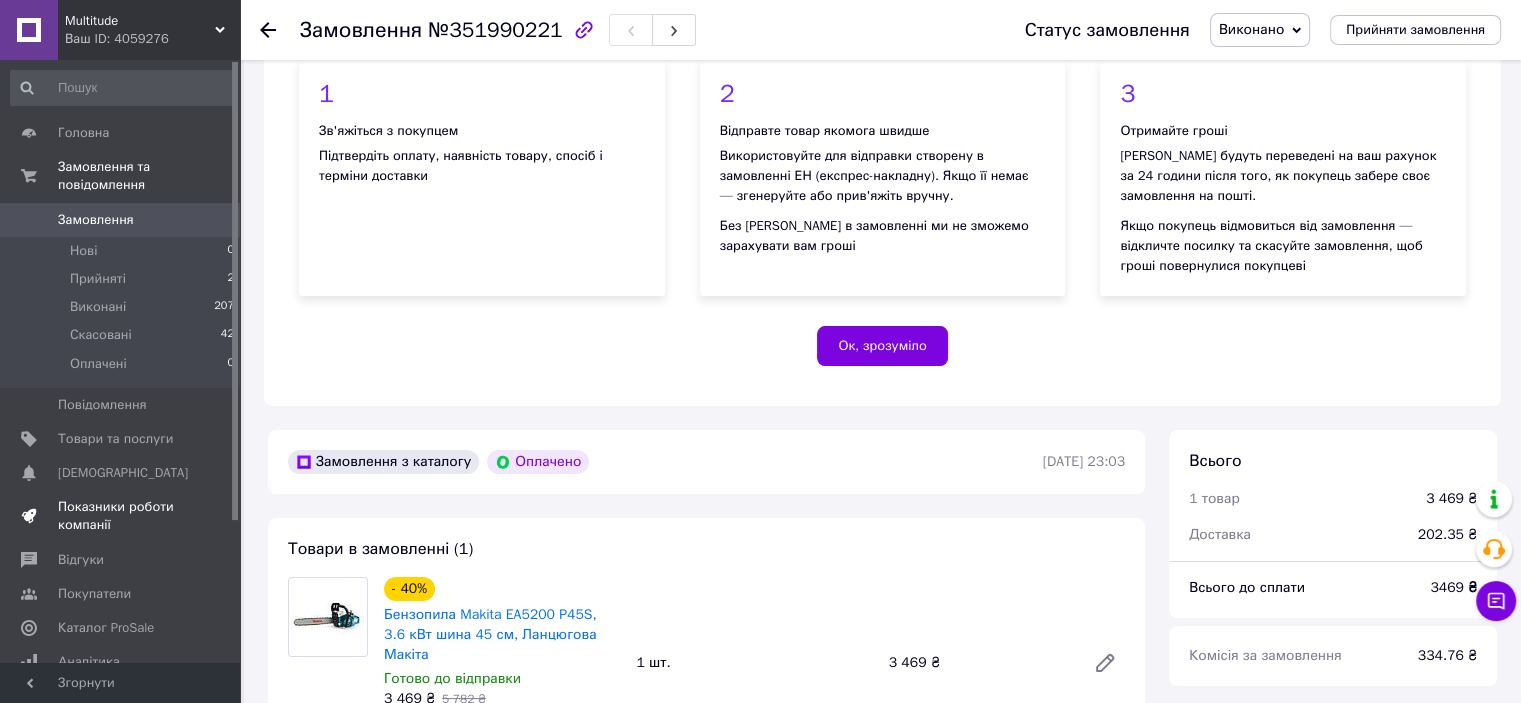 click on "Показники роботи компанії" at bounding box center (121, 516) 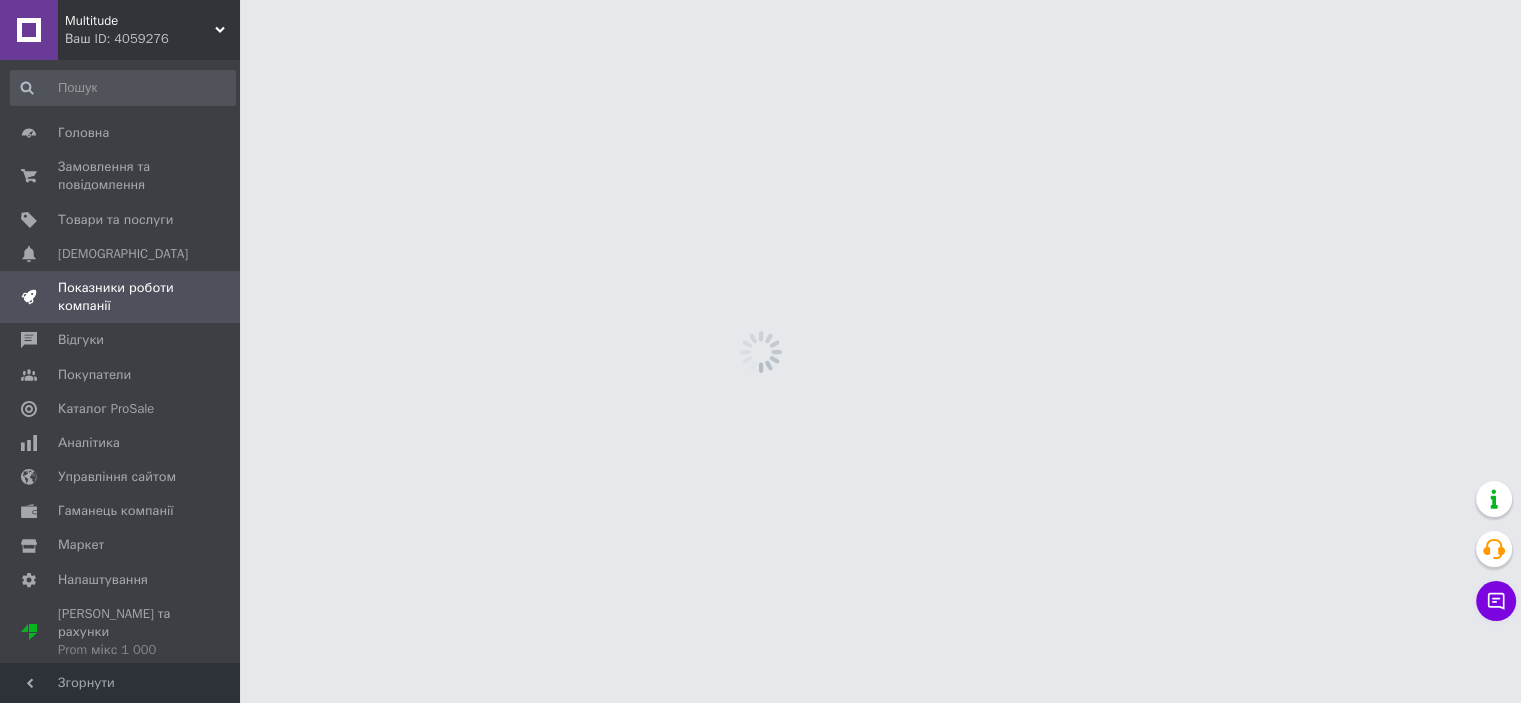 scroll, scrollTop: 0, scrollLeft: 0, axis: both 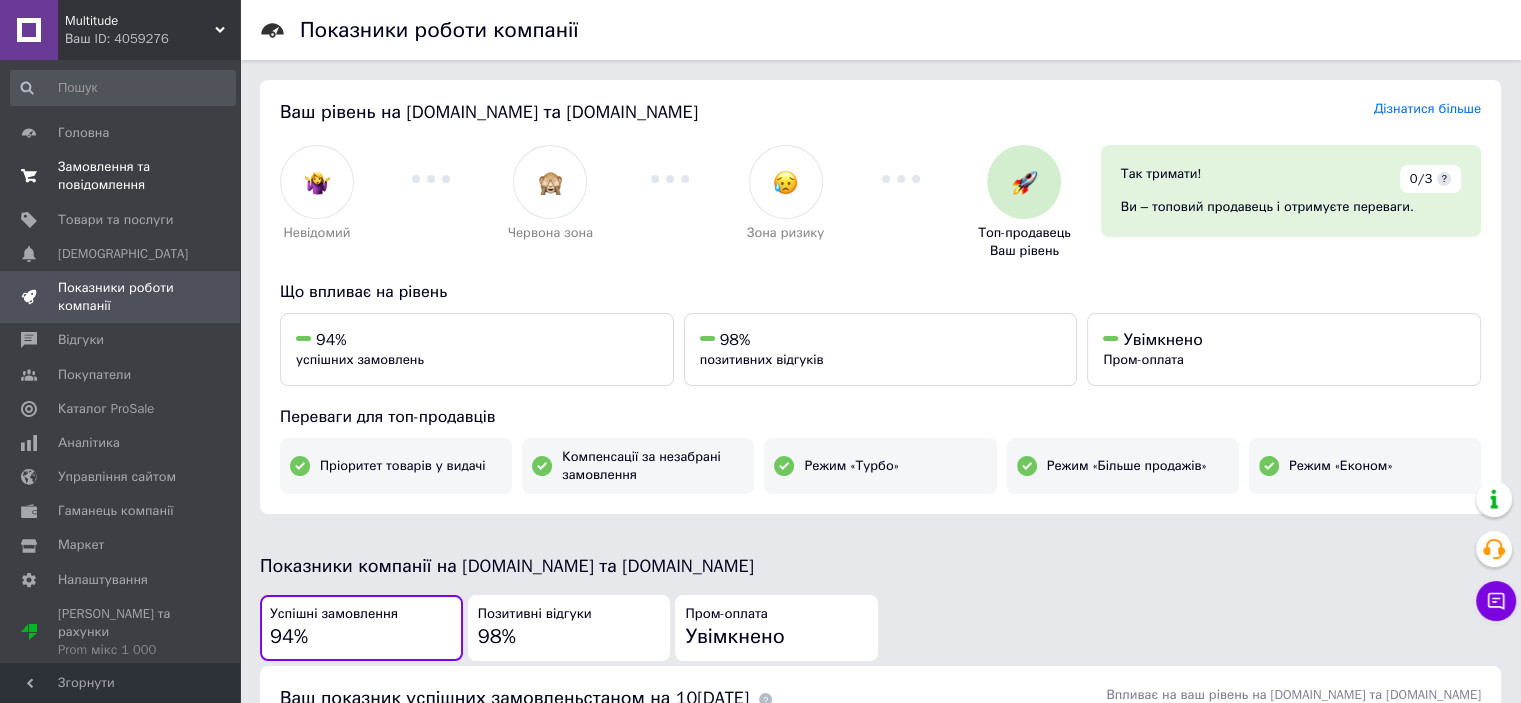 click on "Замовлення та повідомлення" at bounding box center (121, 176) 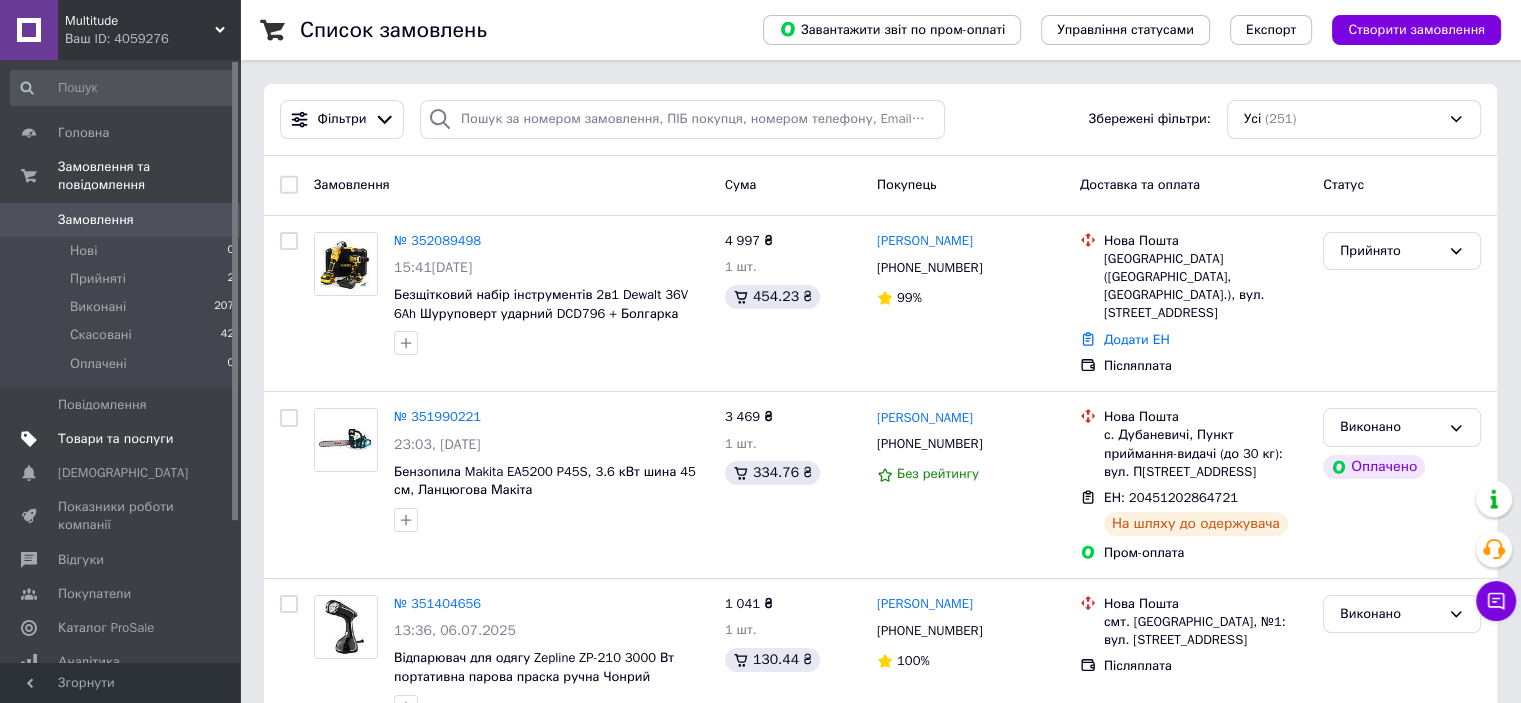 click on "Товари та послуги" at bounding box center [115, 439] 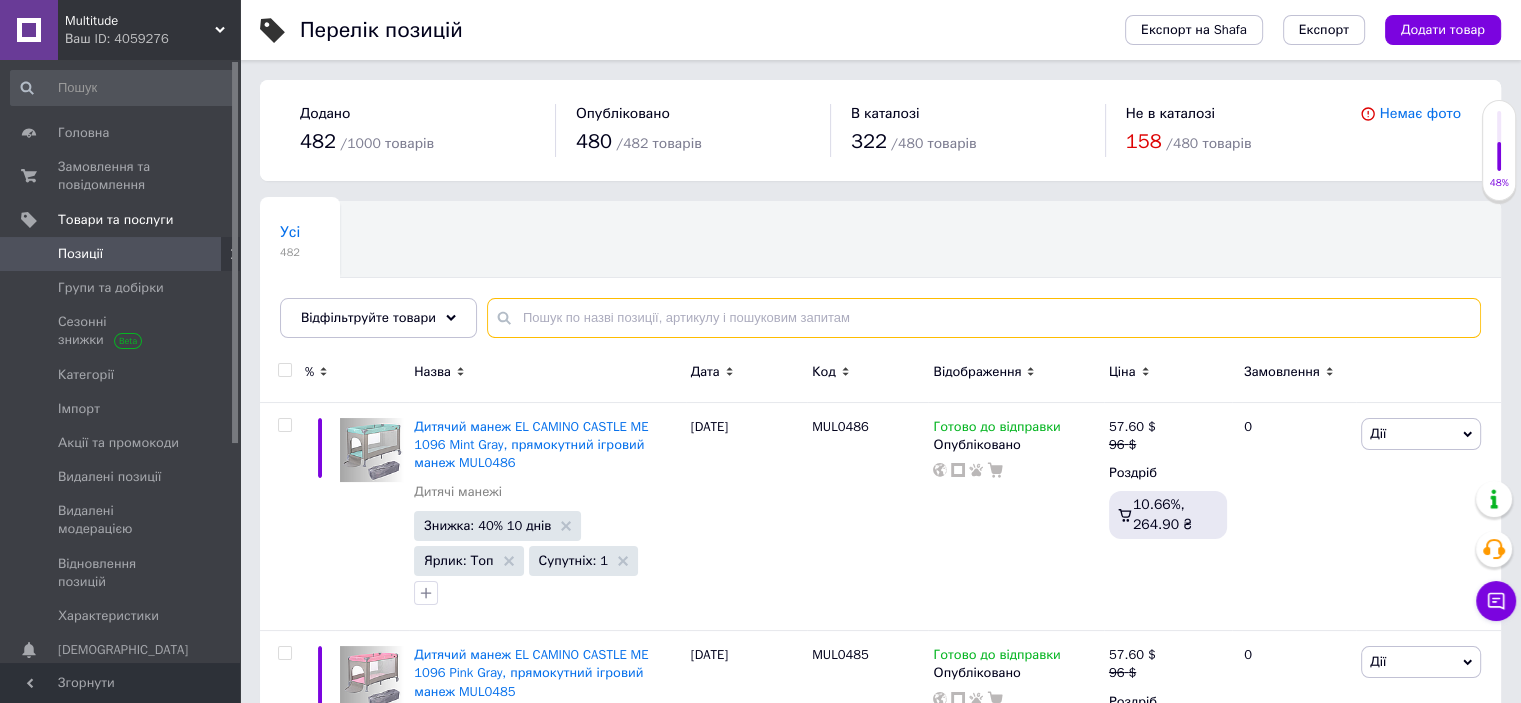 click at bounding box center [984, 318] 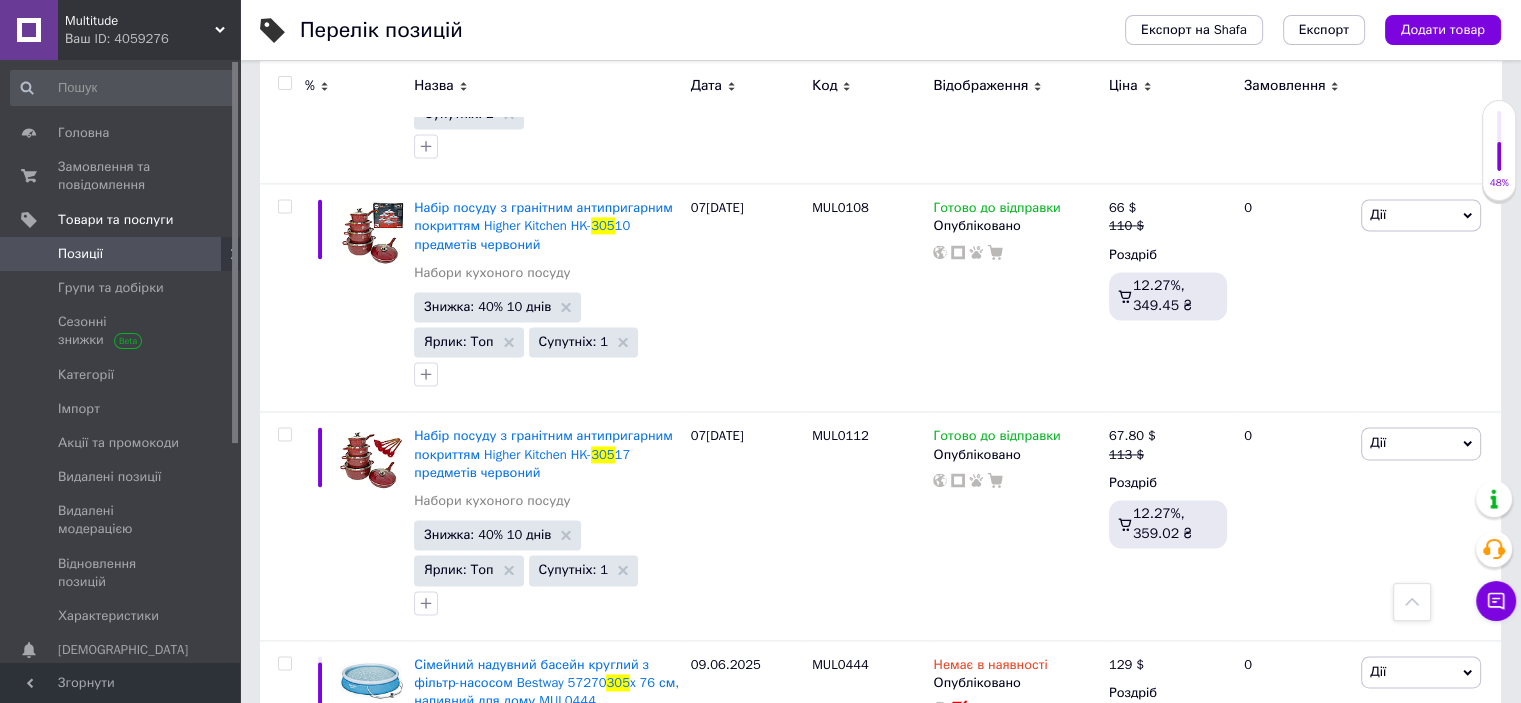 scroll, scrollTop: 2806, scrollLeft: 0, axis: vertical 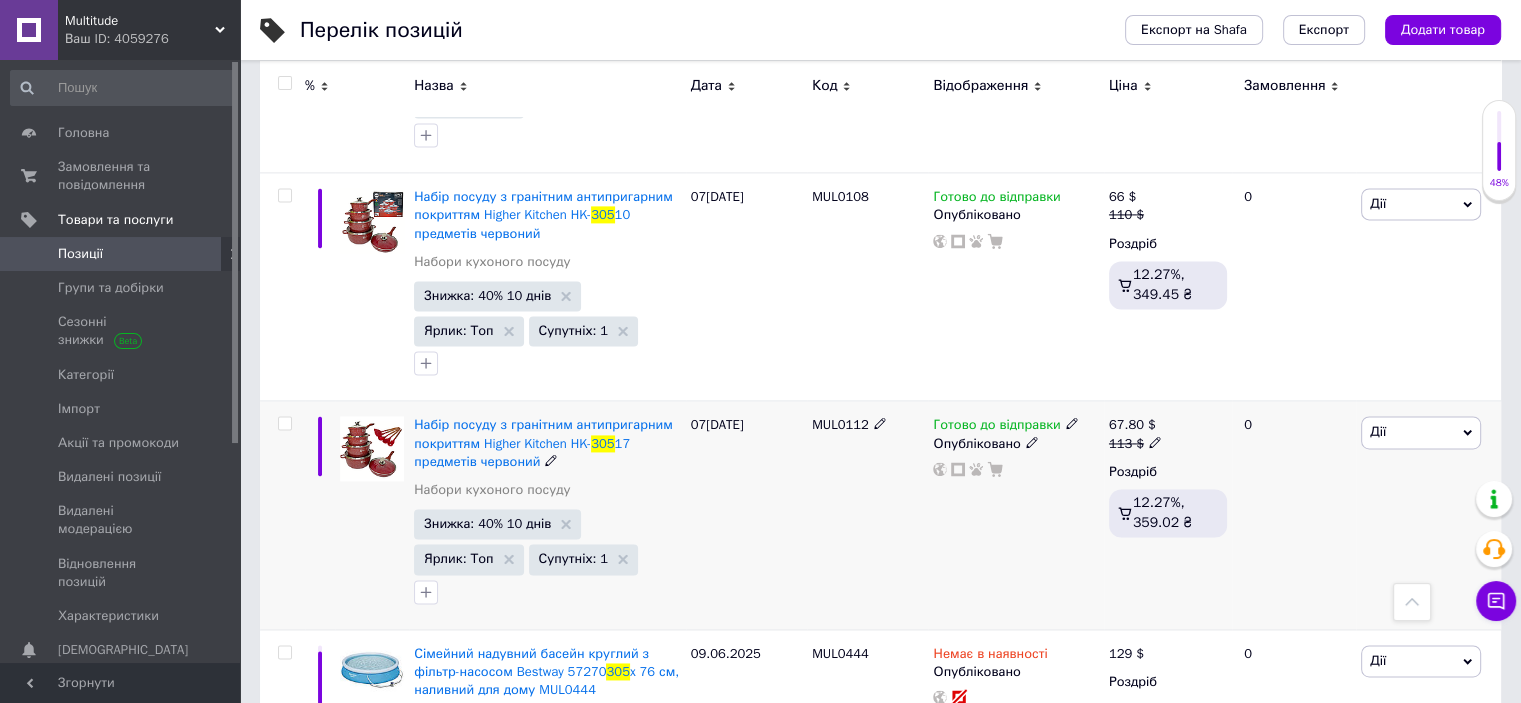type on "305" 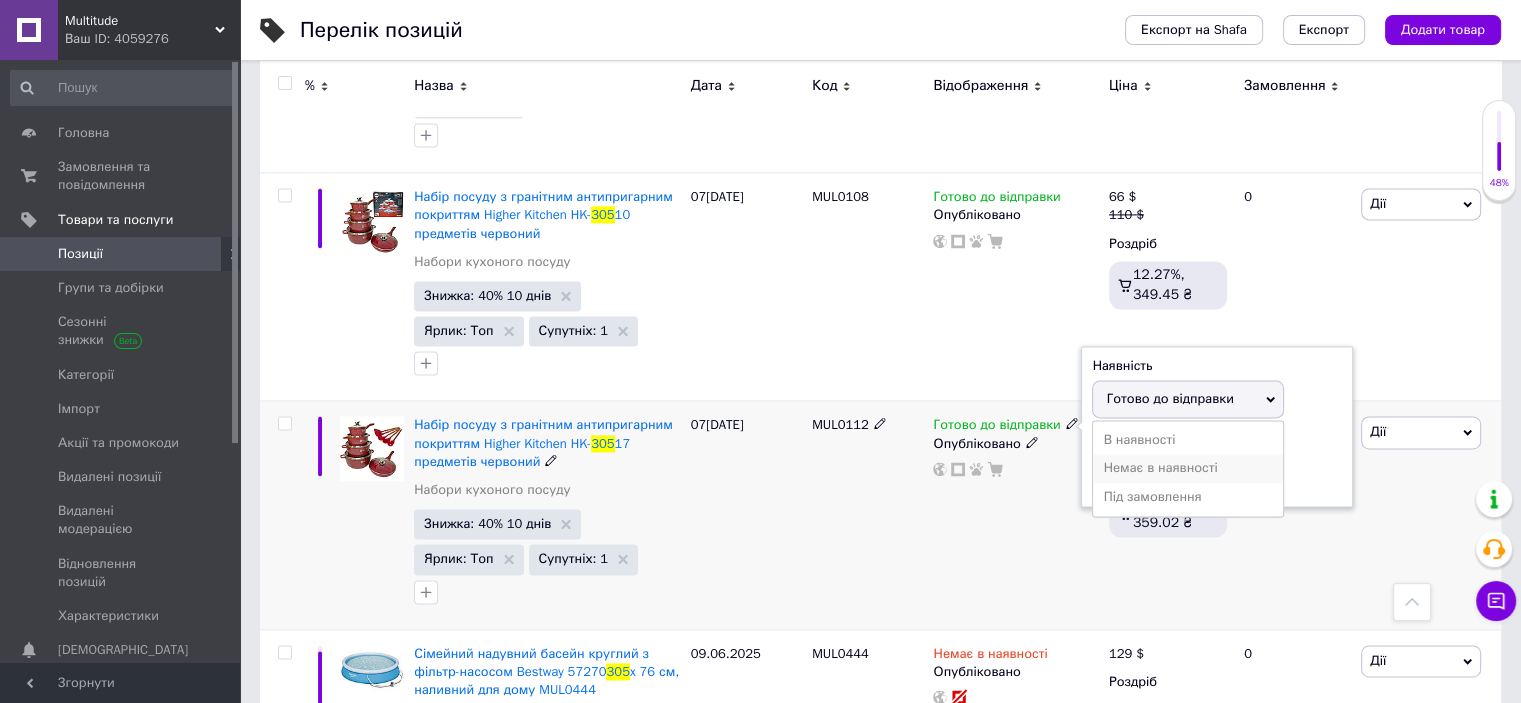 click on "Немає в наявності" at bounding box center [1188, 468] 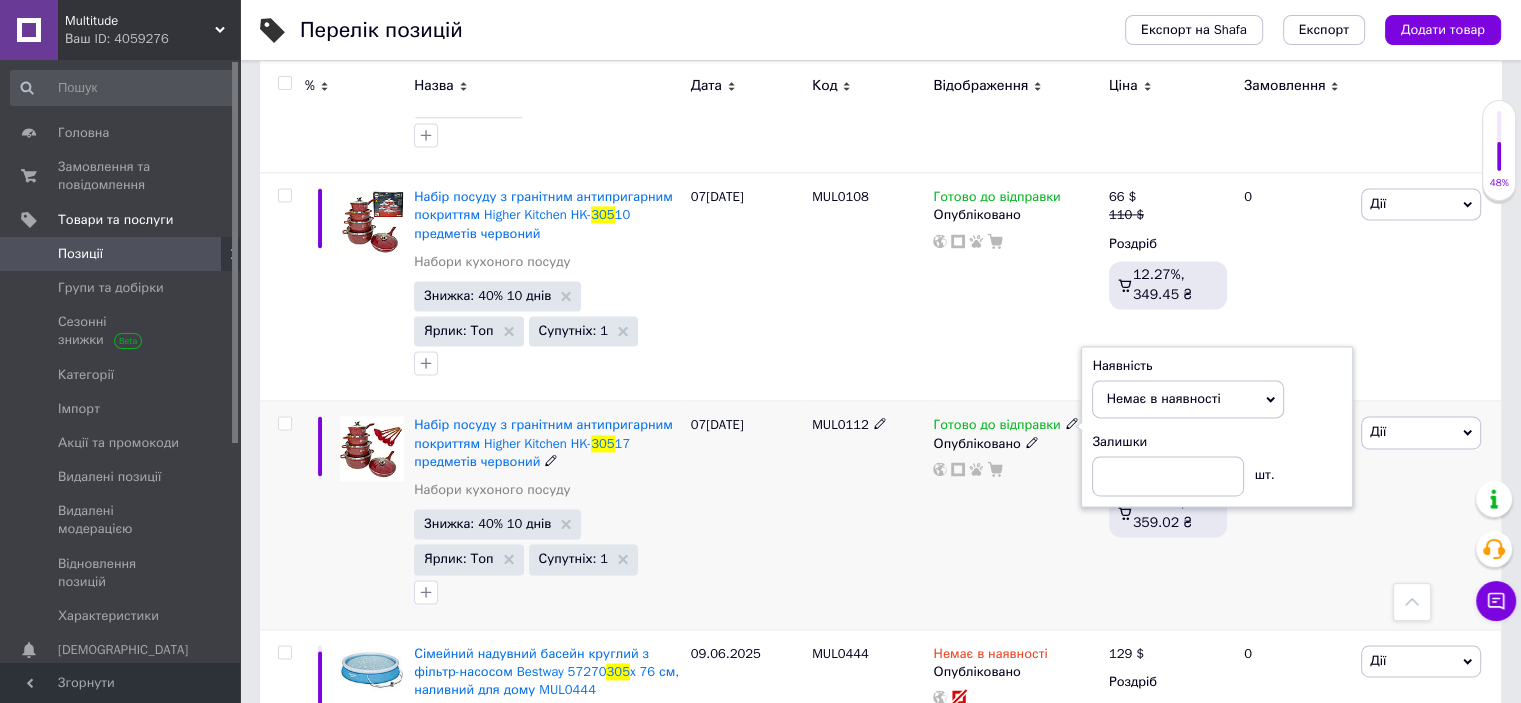 click on "Готово до відправки Наявність Немає в наявності В наявності Під замовлення Готово до відправки Залишки шт. Опубліковано" at bounding box center [1015, 515] 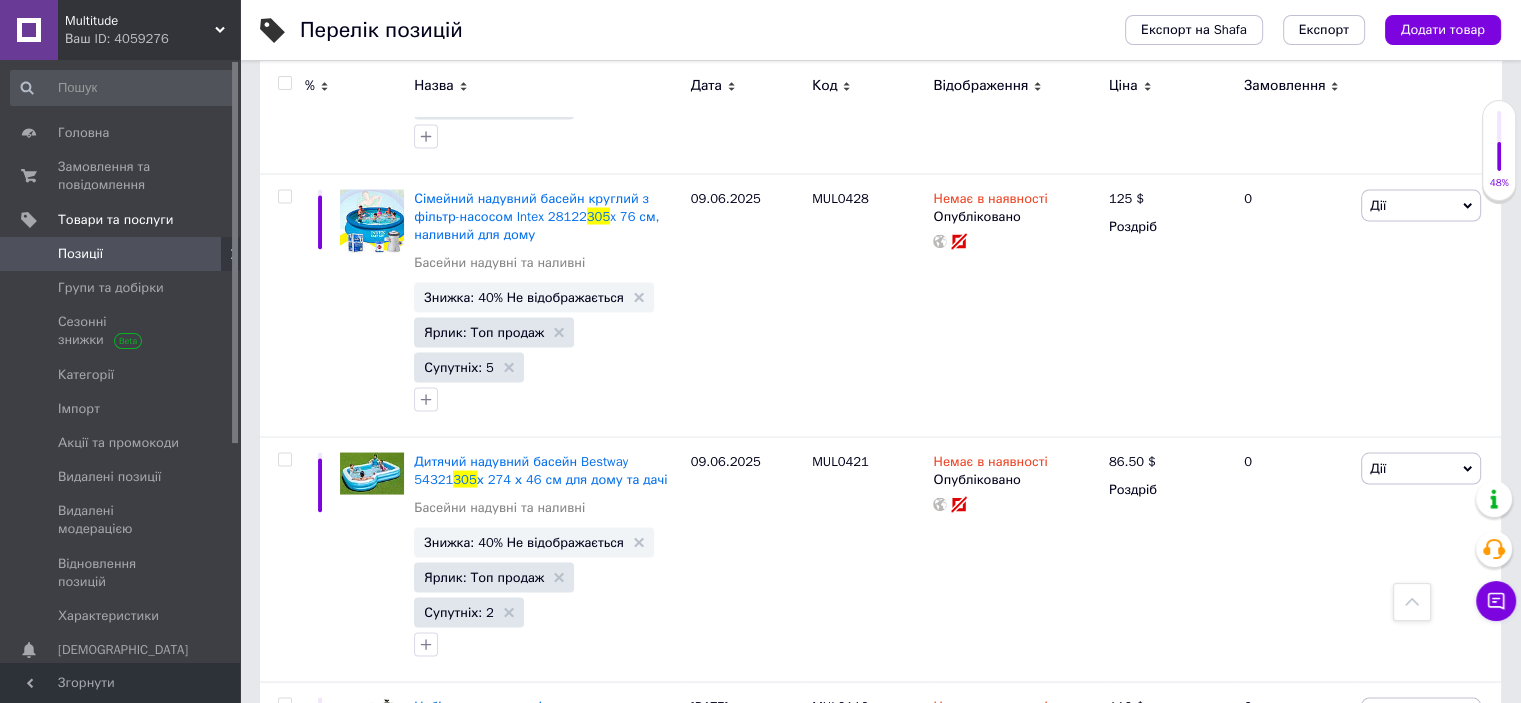 scroll, scrollTop: 3921, scrollLeft: 0, axis: vertical 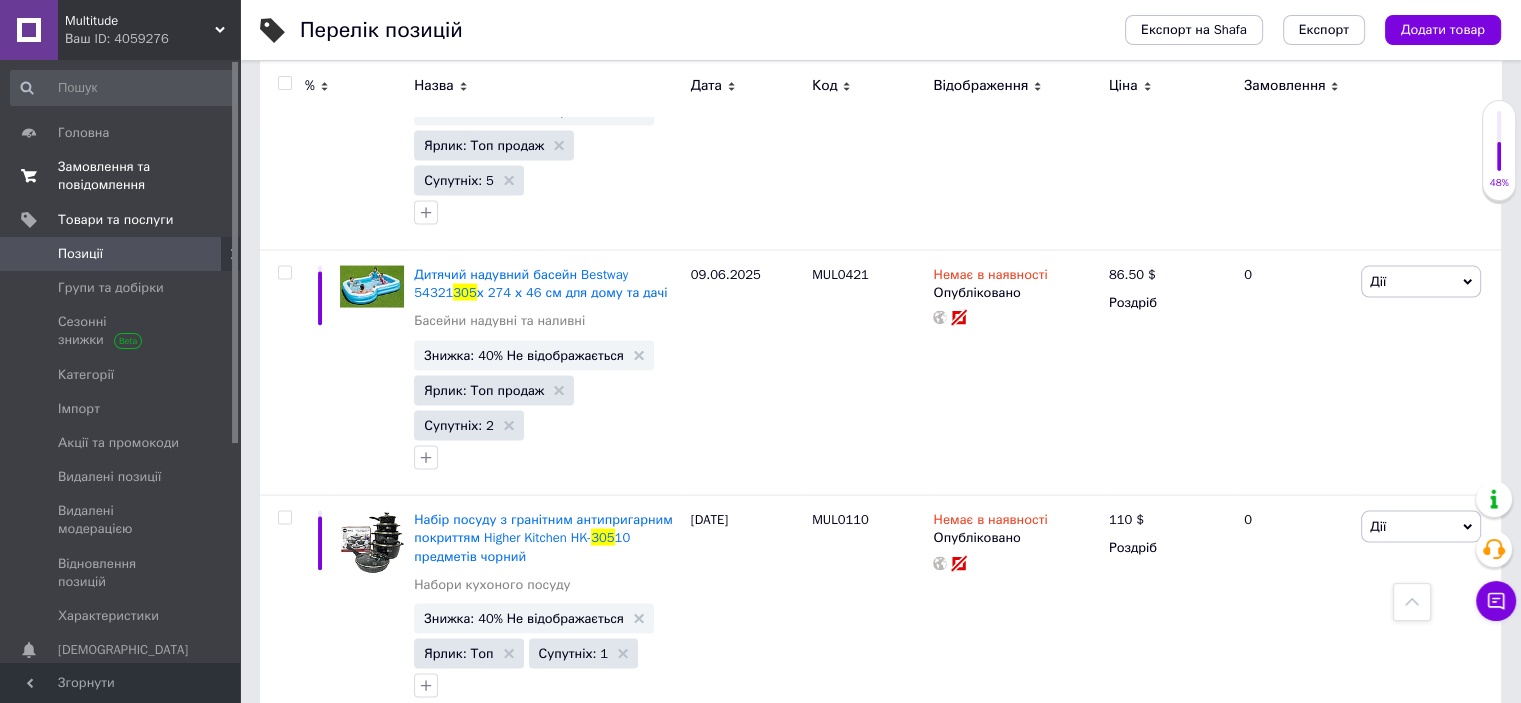 click on "Замовлення та повідомлення" at bounding box center [121, 176] 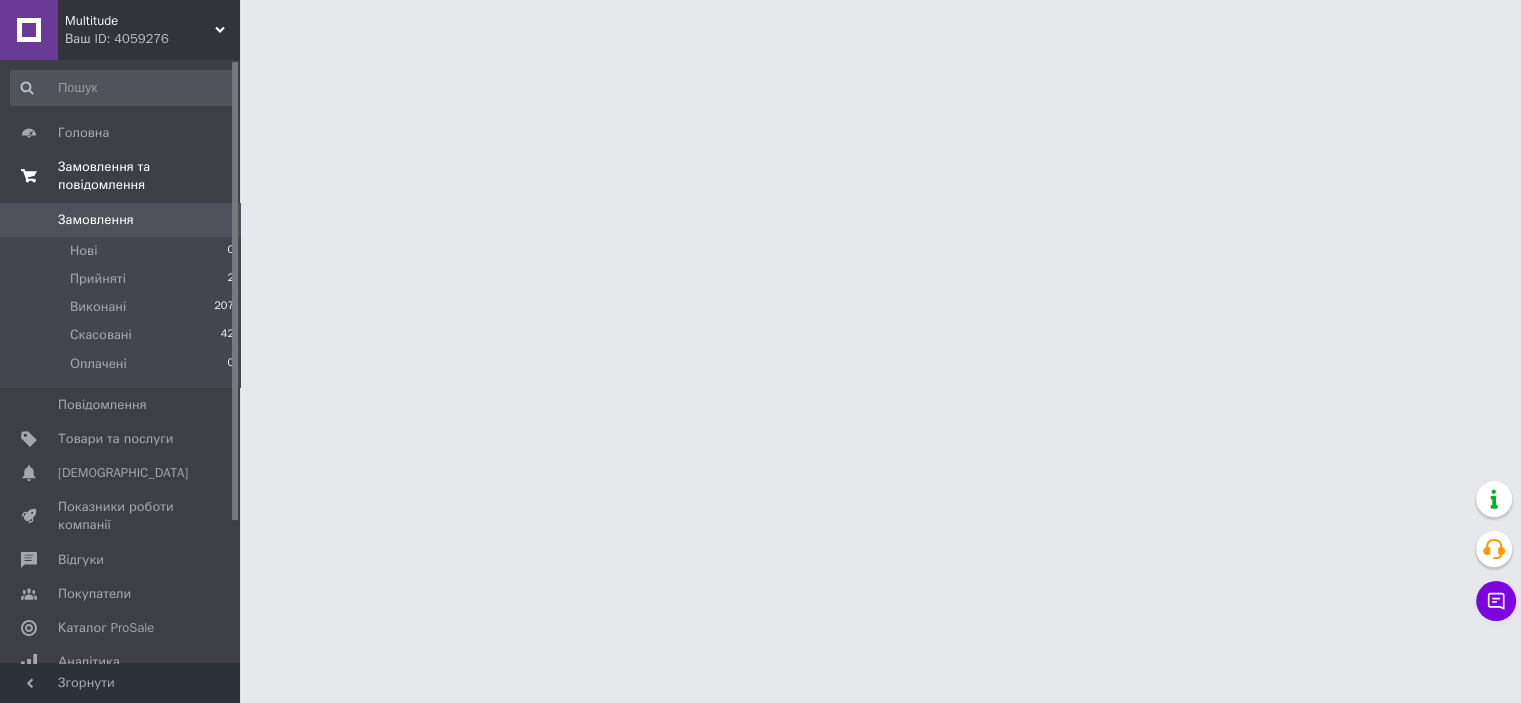 scroll, scrollTop: 0, scrollLeft: 0, axis: both 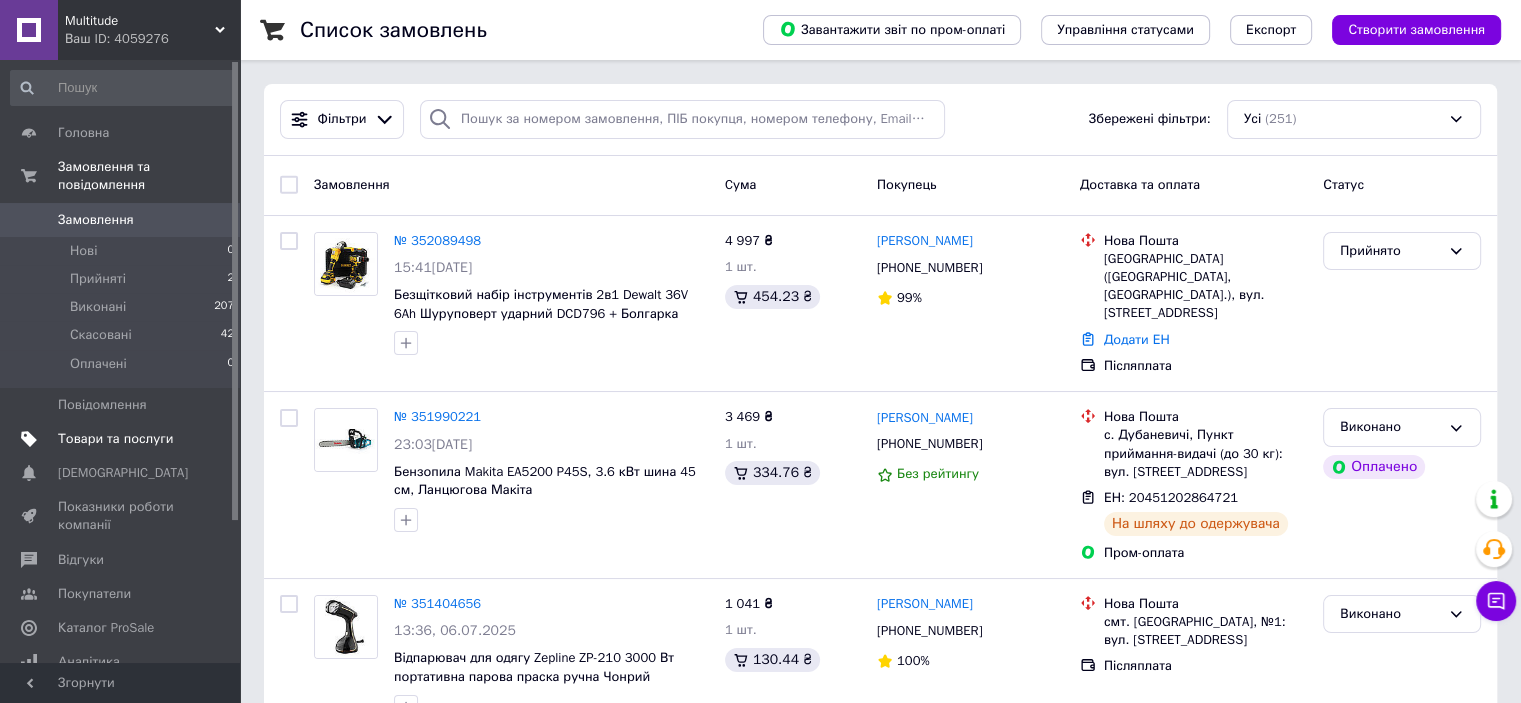 click on "Товари та послуги" at bounding box center [115, 439] 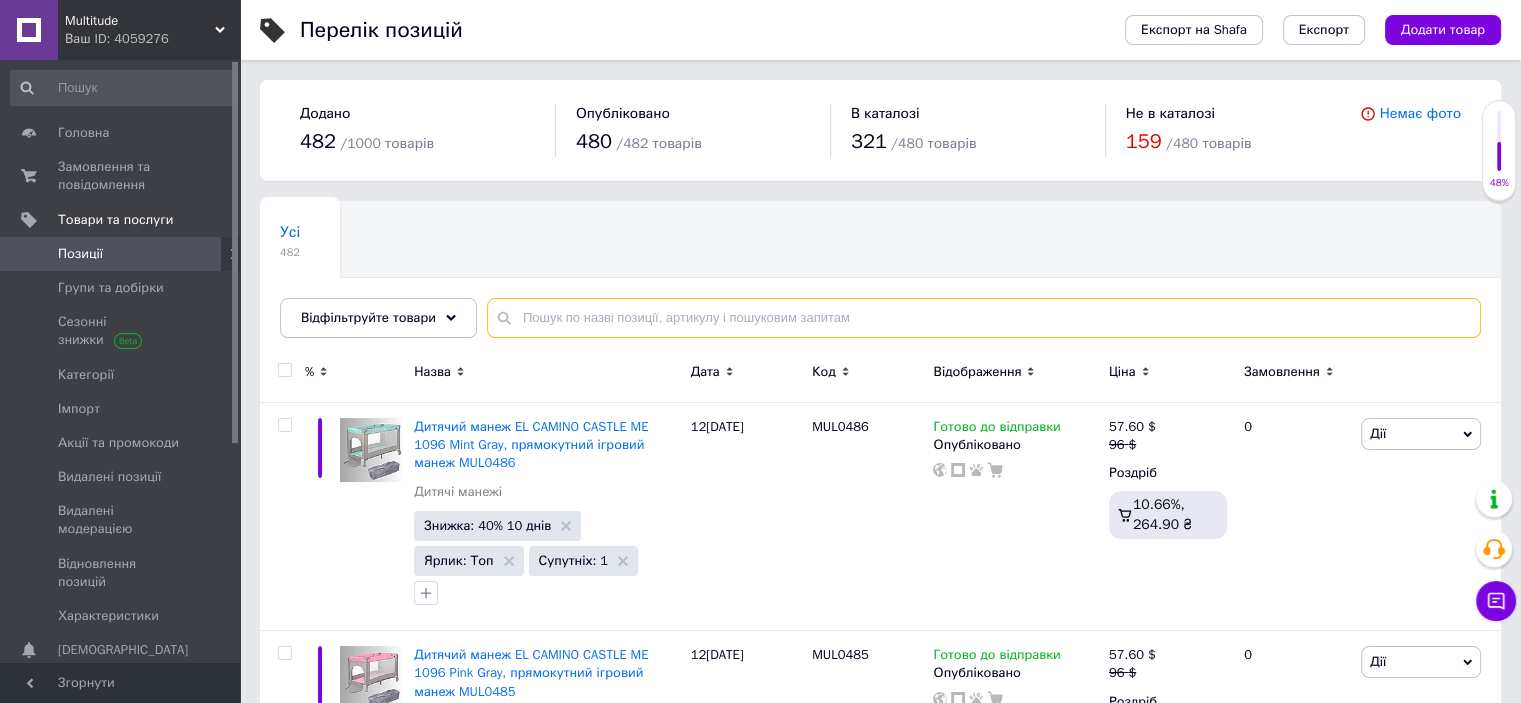 click at bounding box center [984, 318] 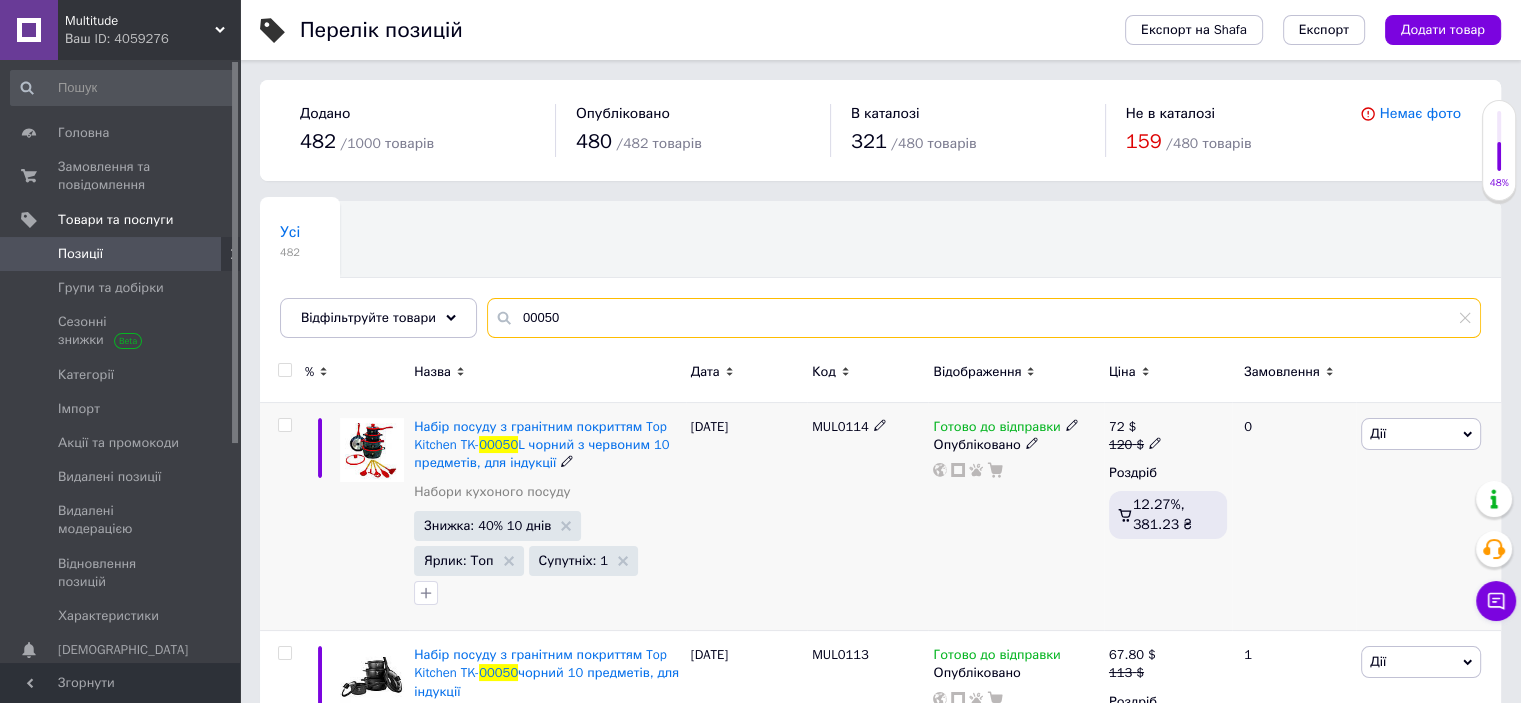 type on "00050" 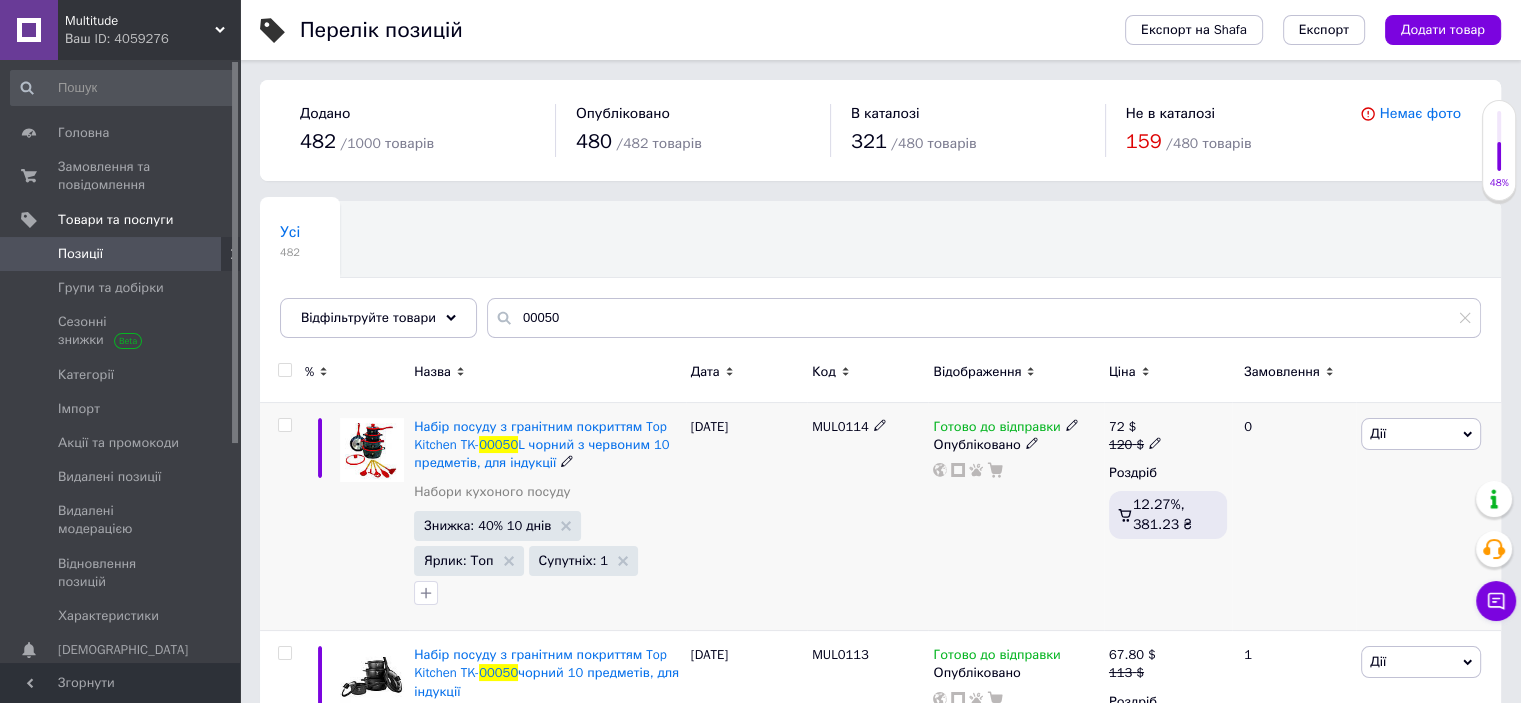 click on "07[DATE]" at bounding box center (746, 517) 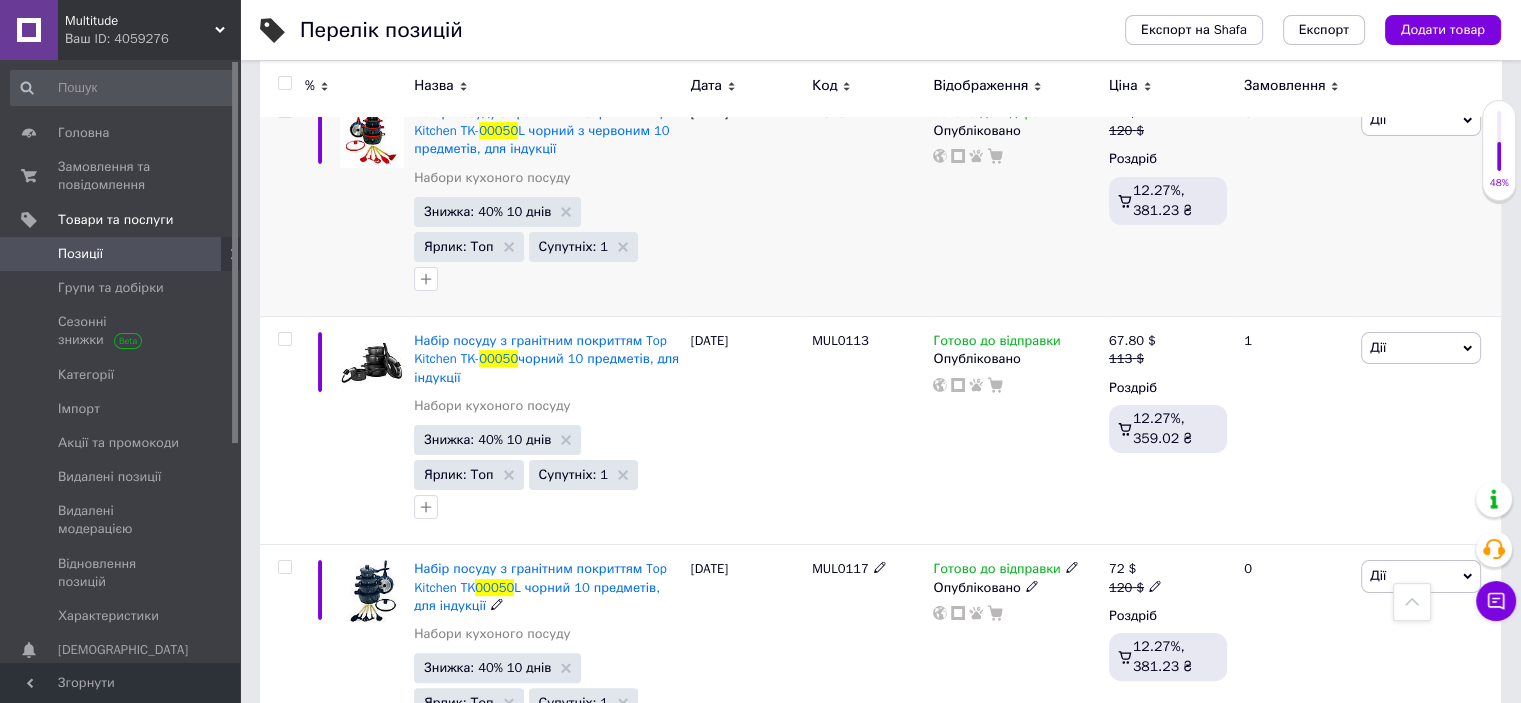 scroll, scrollTop: 310, scrollLeft: 0, axis: vertical 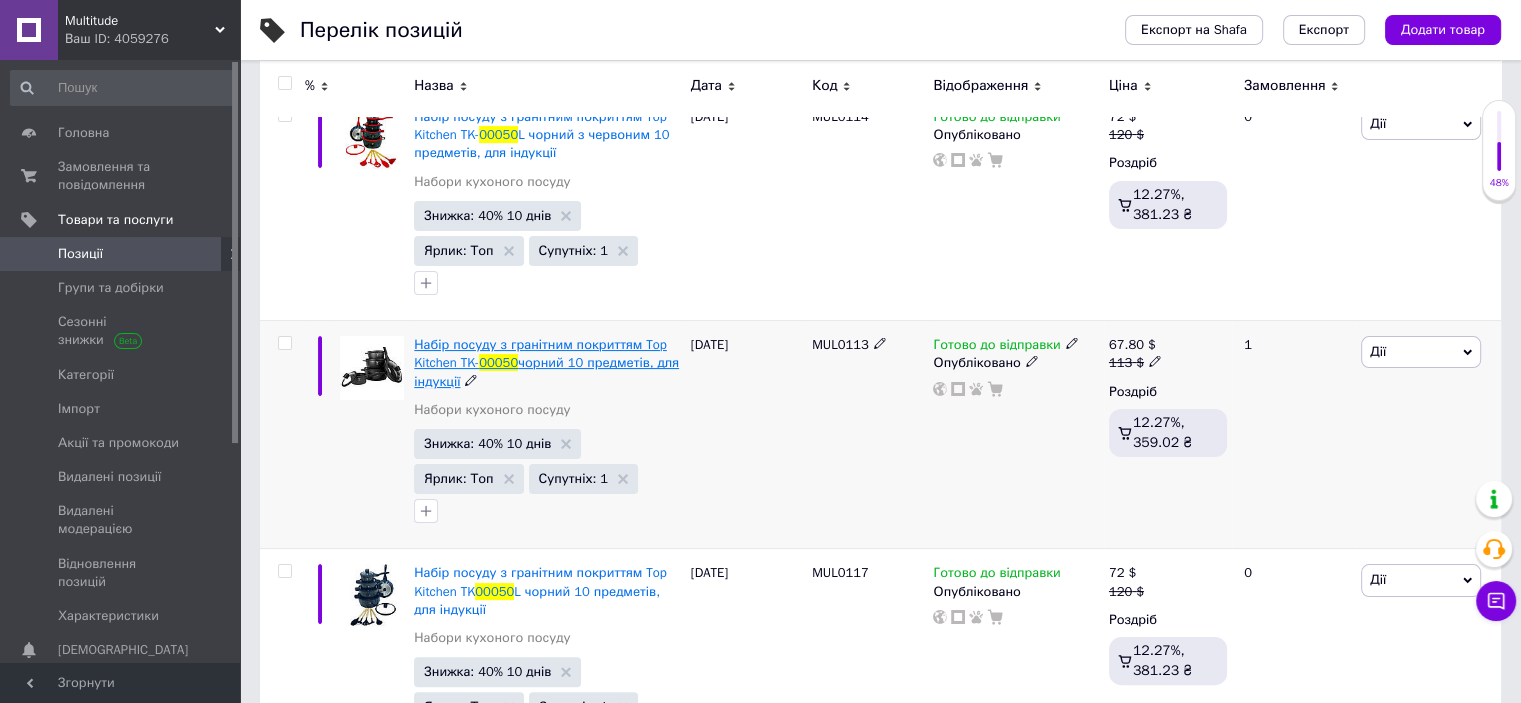 click on "чорний 10 предметів, для індукції" at bounding box center [546, 371] 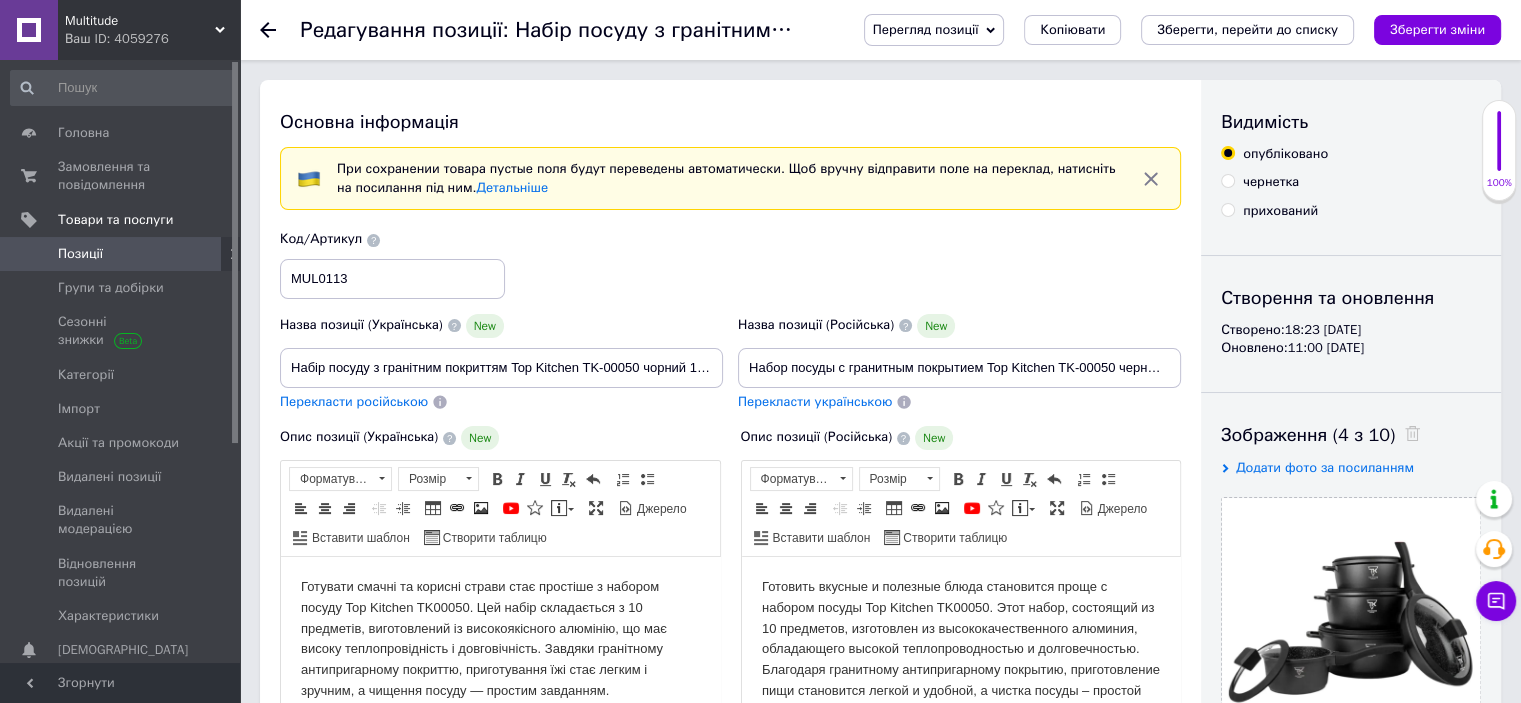 scroll, scrollTop: 0, scrollLeft: 0, axis: both 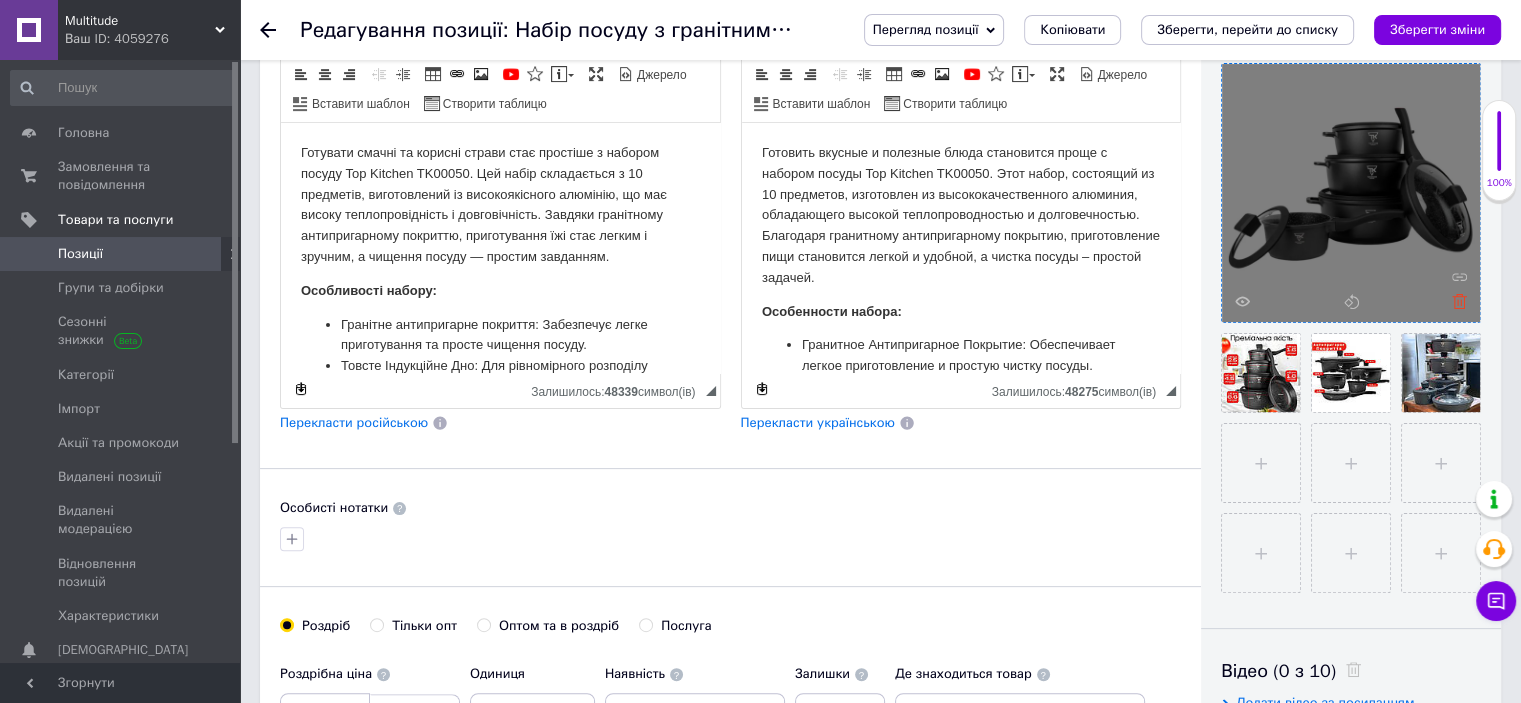 click 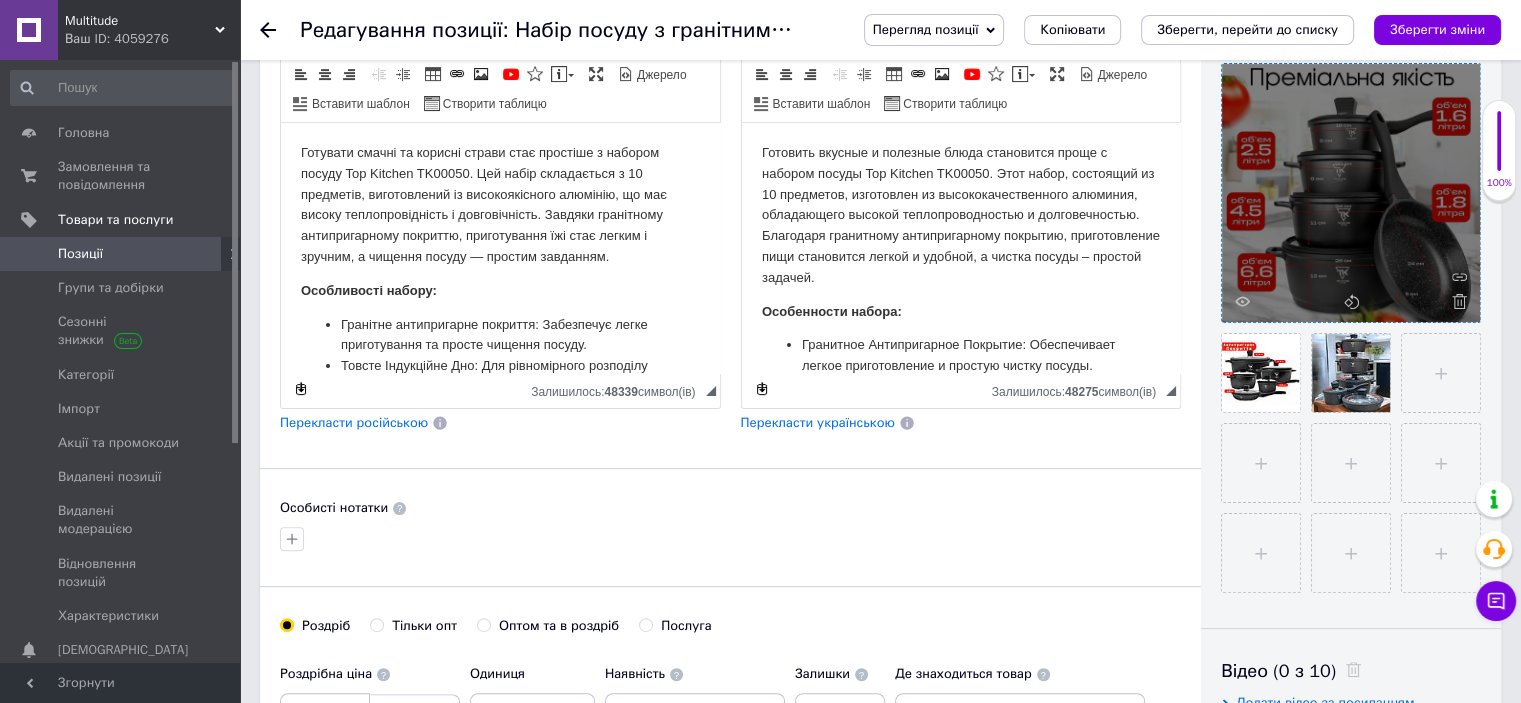 click 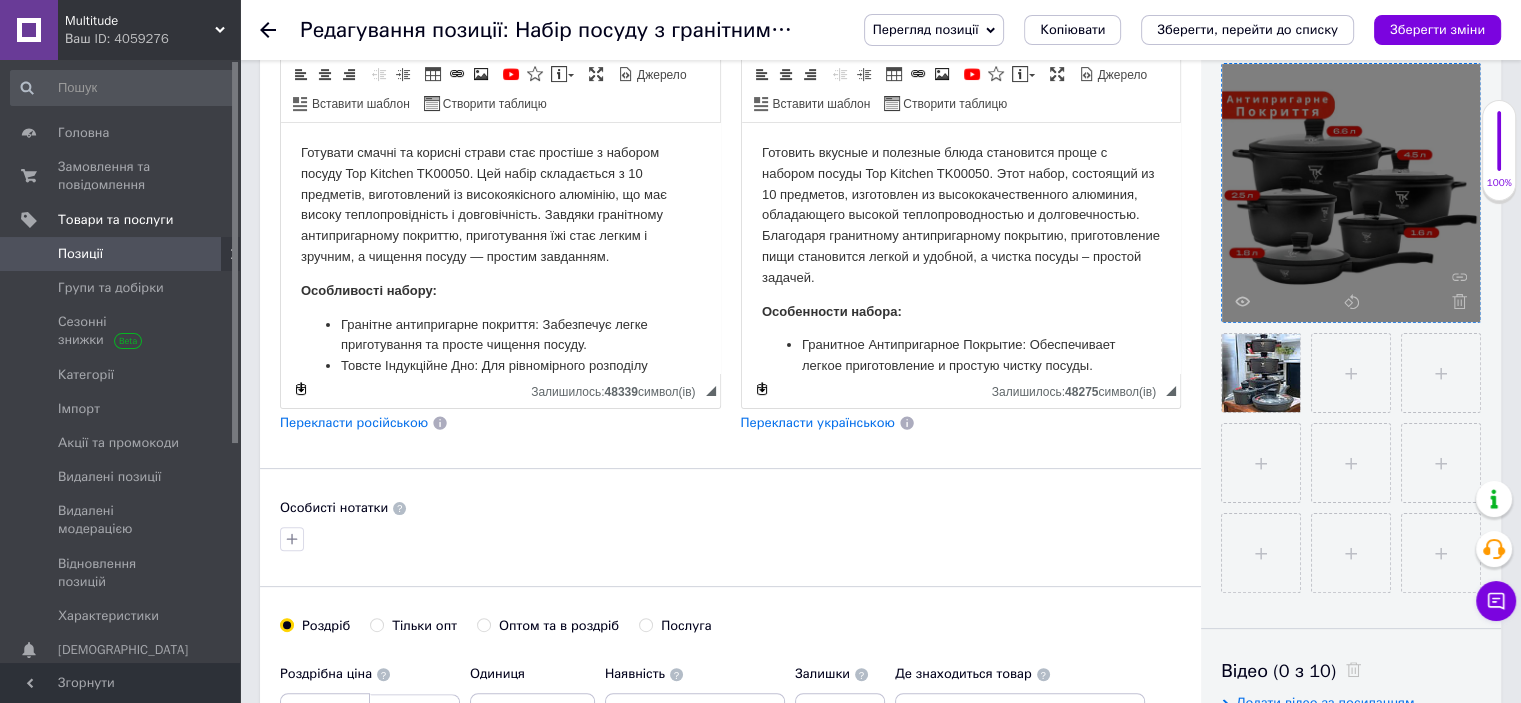 click 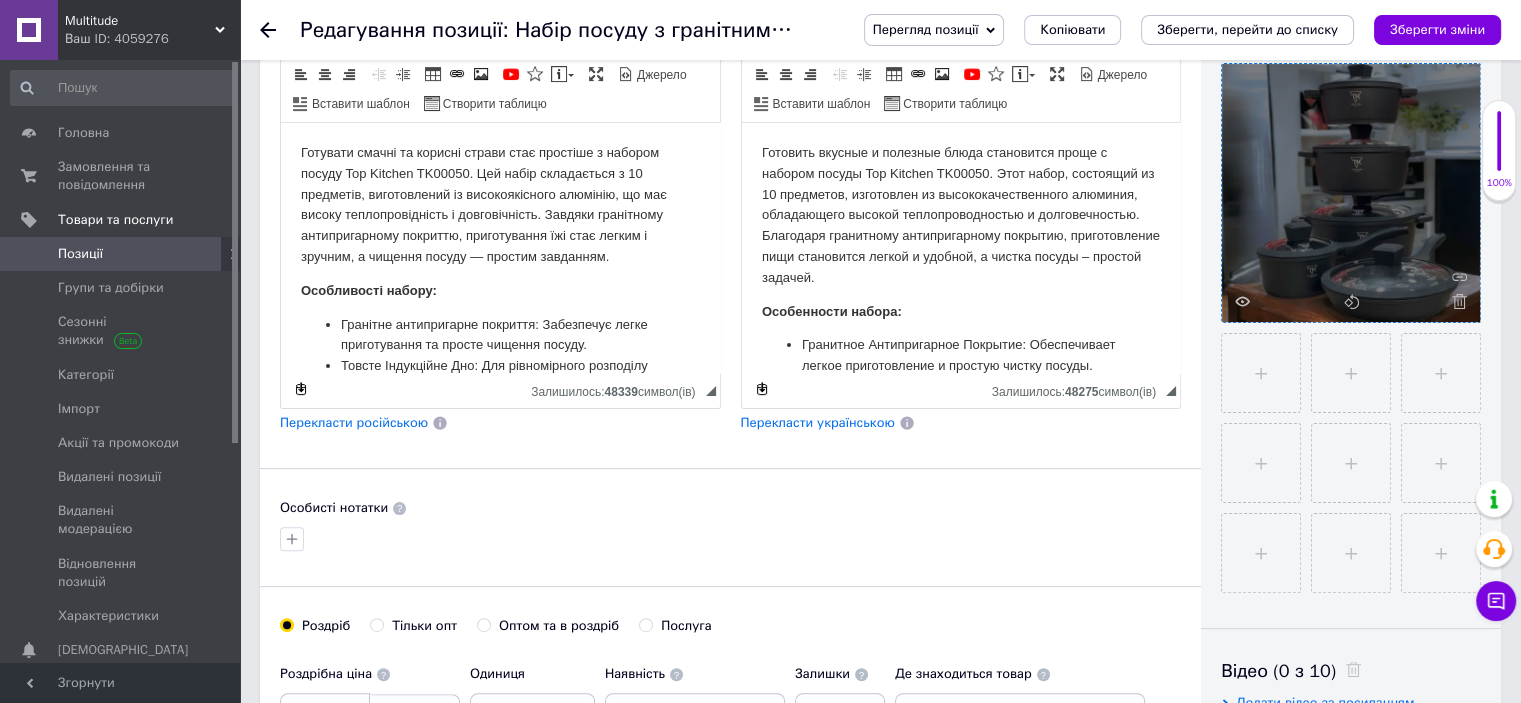 click 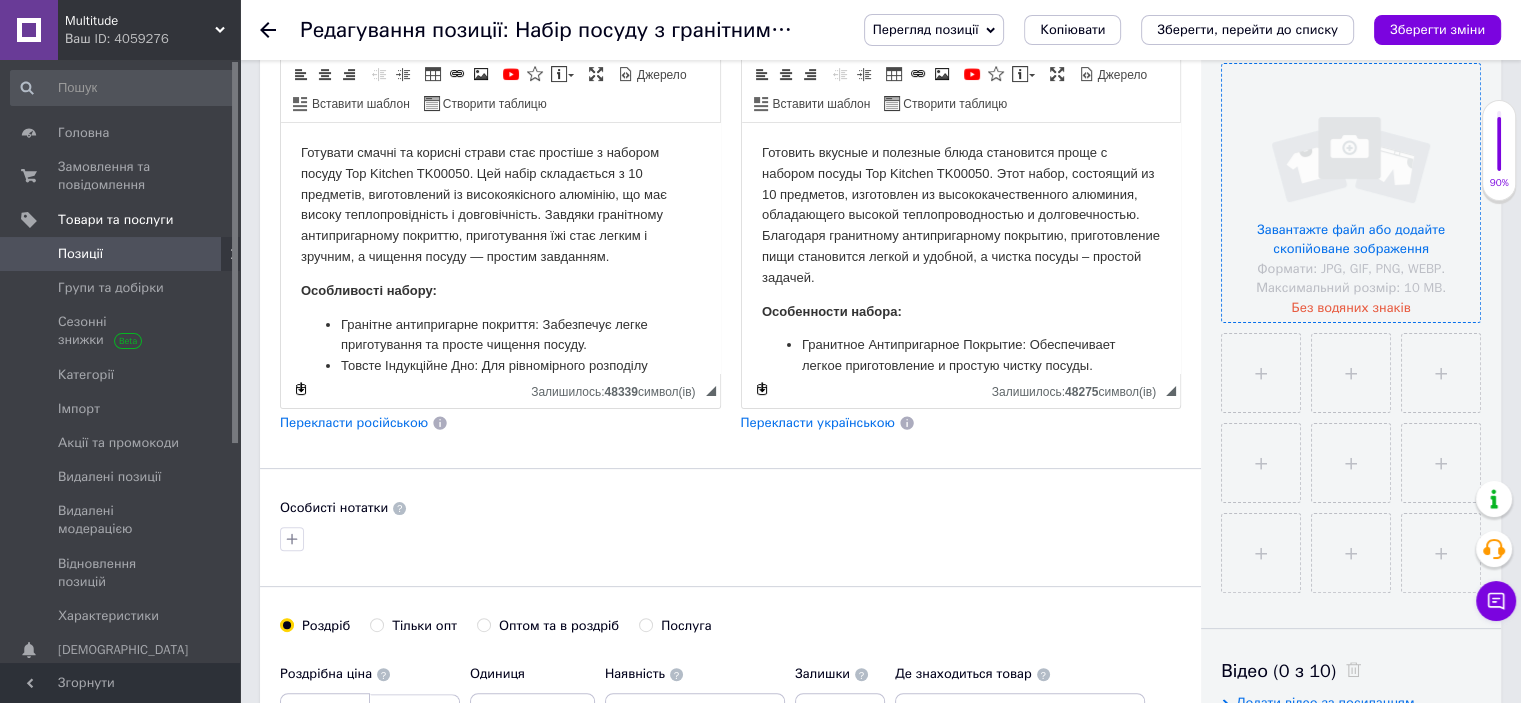 click at bounding box center (1351, 193) 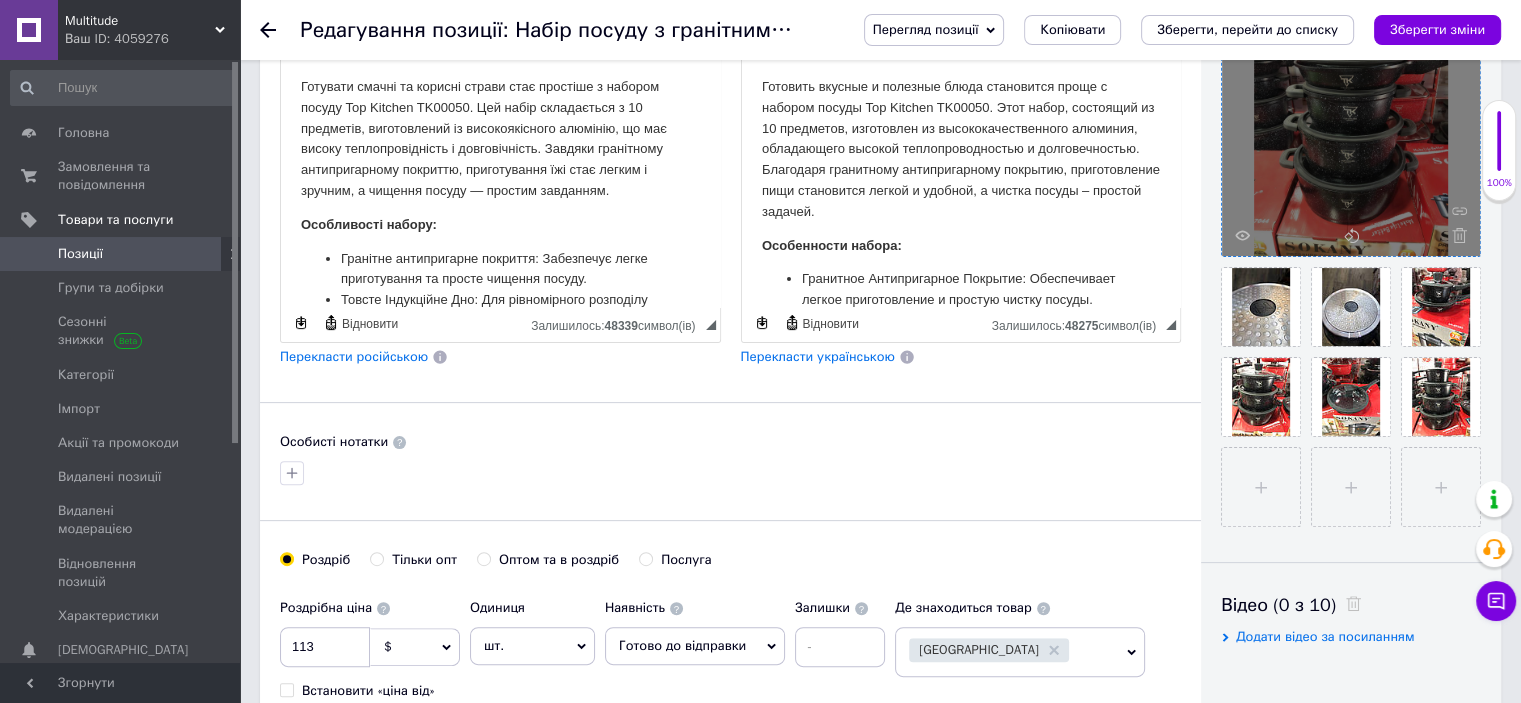 scroll, scrollTop: 488, scrollLeft: 0, axis: vertical 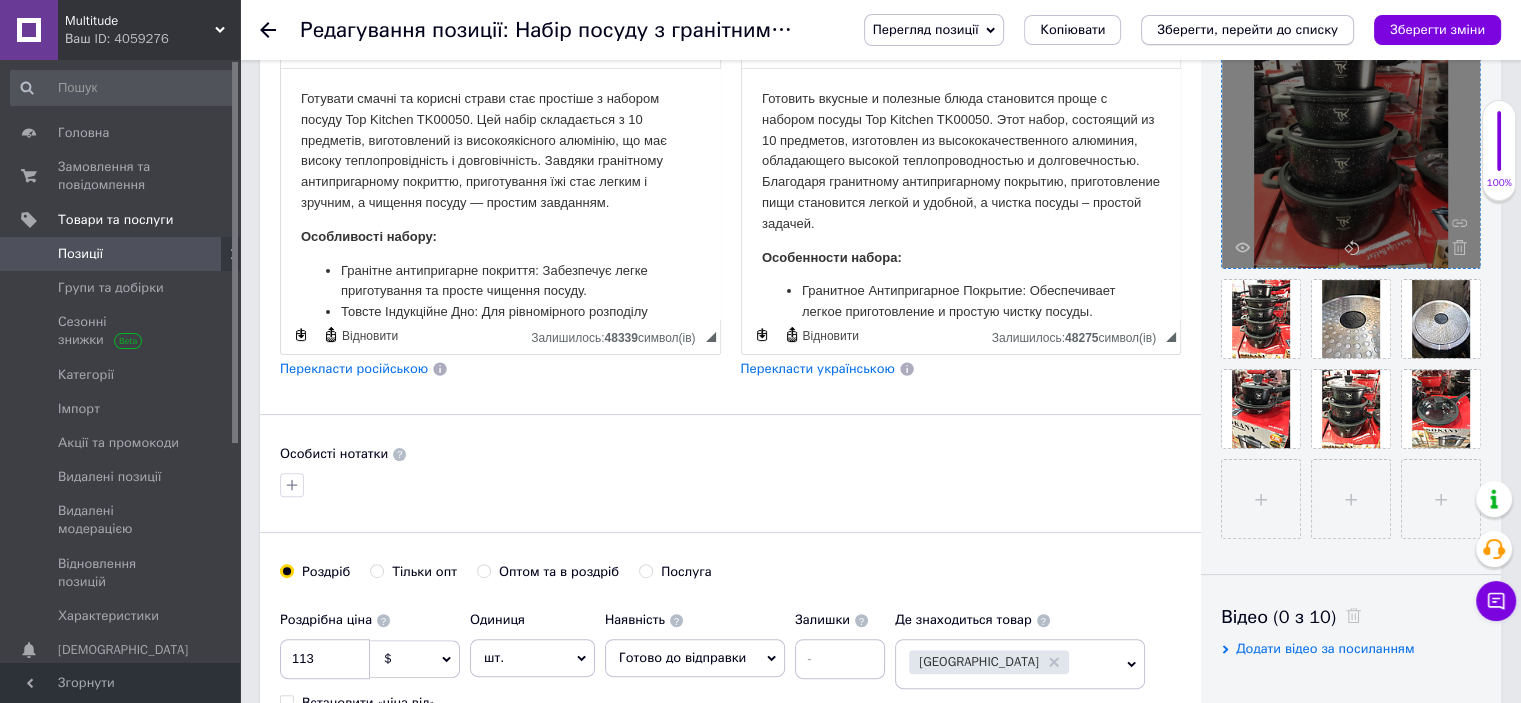 click on "Зберегти, перейти до списку" at bounding box center (1247, 29) 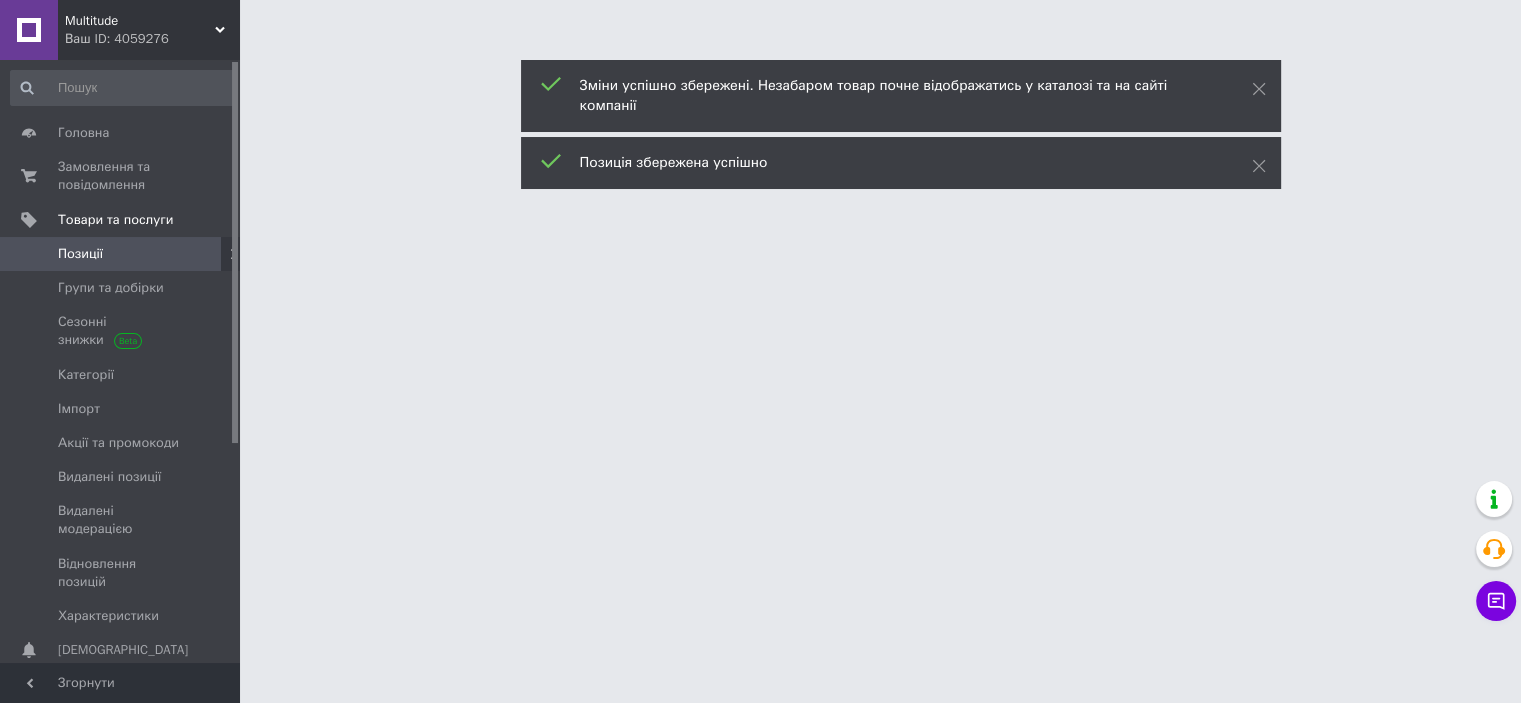 scroll, scrollTop: 0, scrollLeft: 0, axis: both 